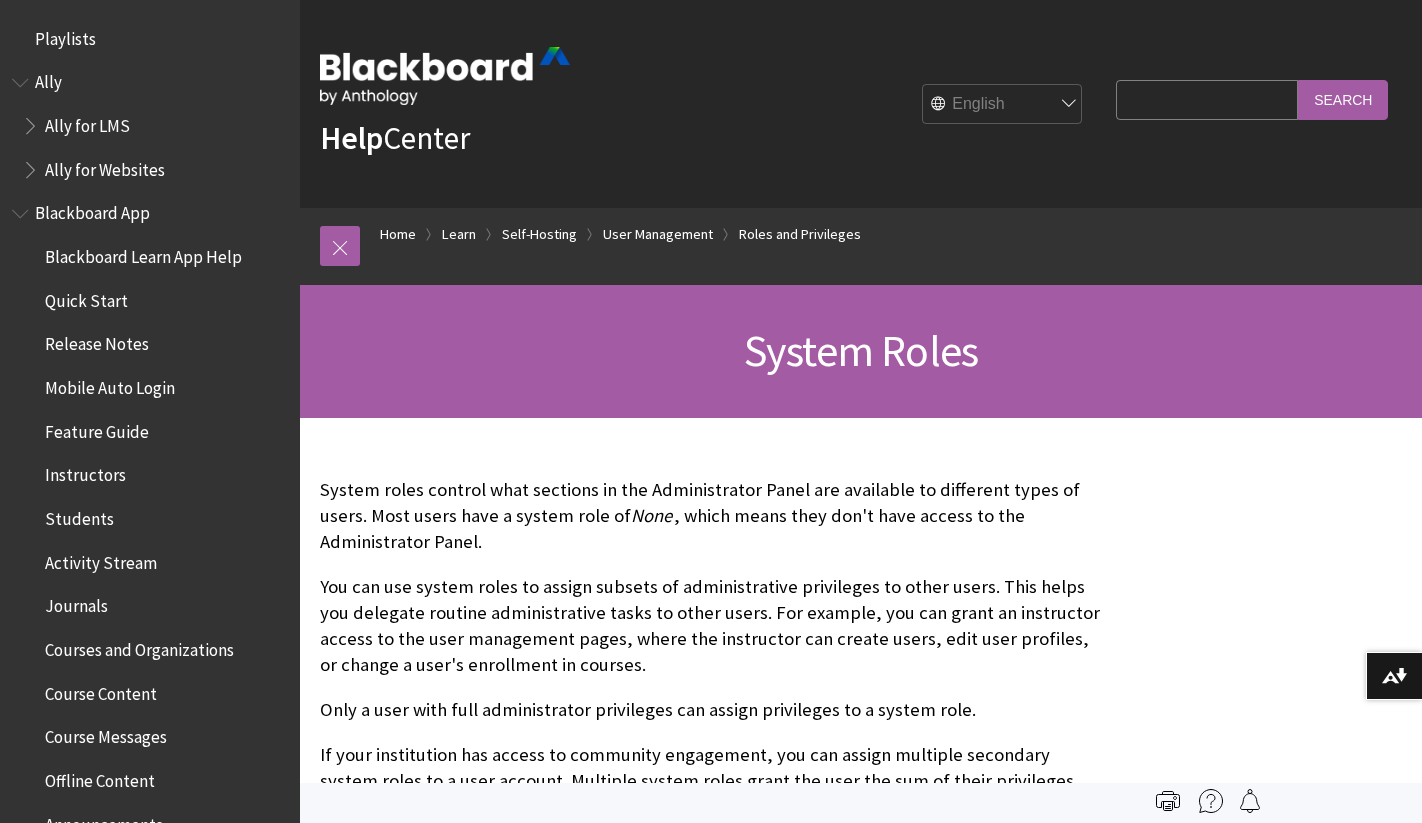scroll, scrollTop: 0, scrollLeft: 0, axis: both 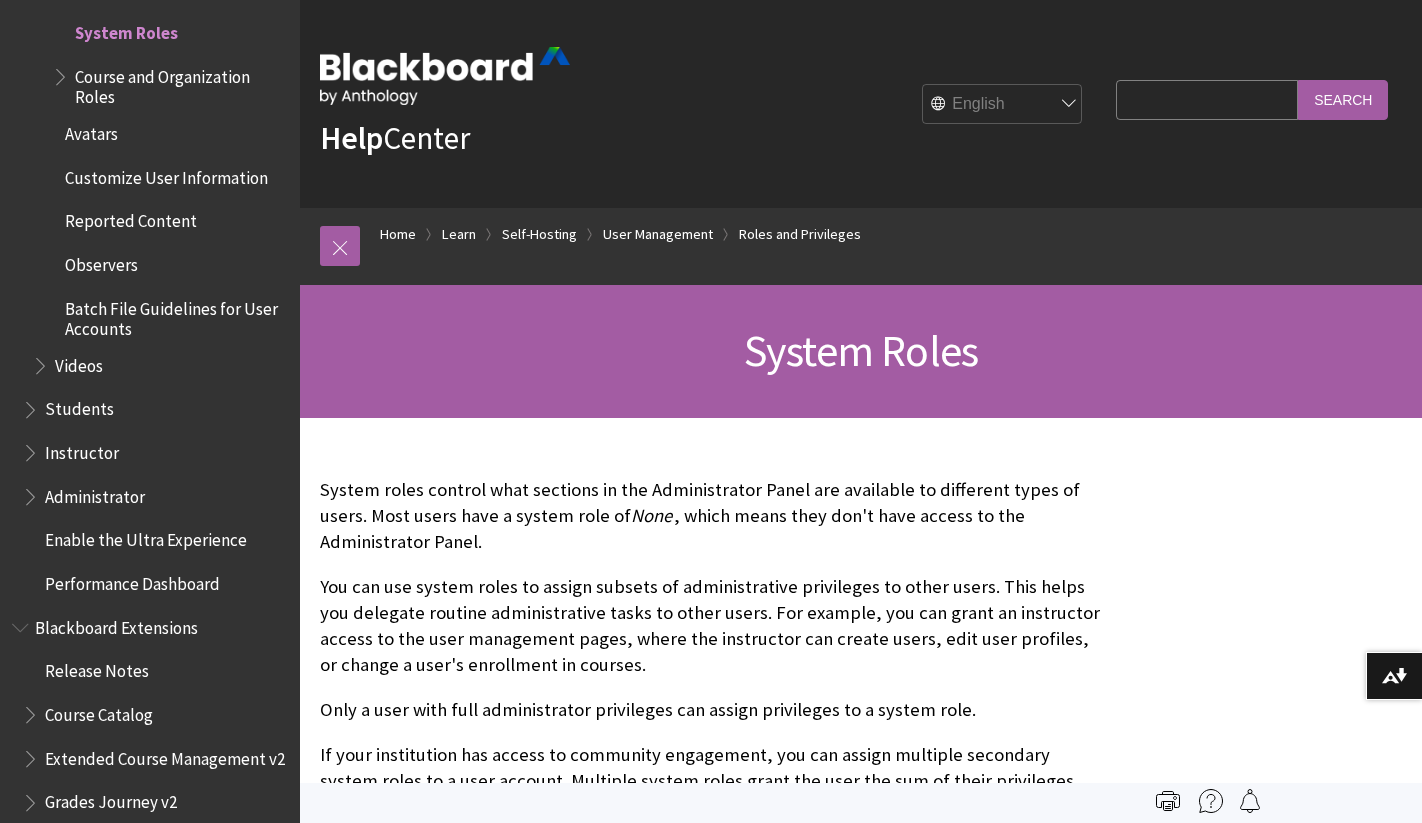 click on "Search Query" at bounding box center (1207, 99) 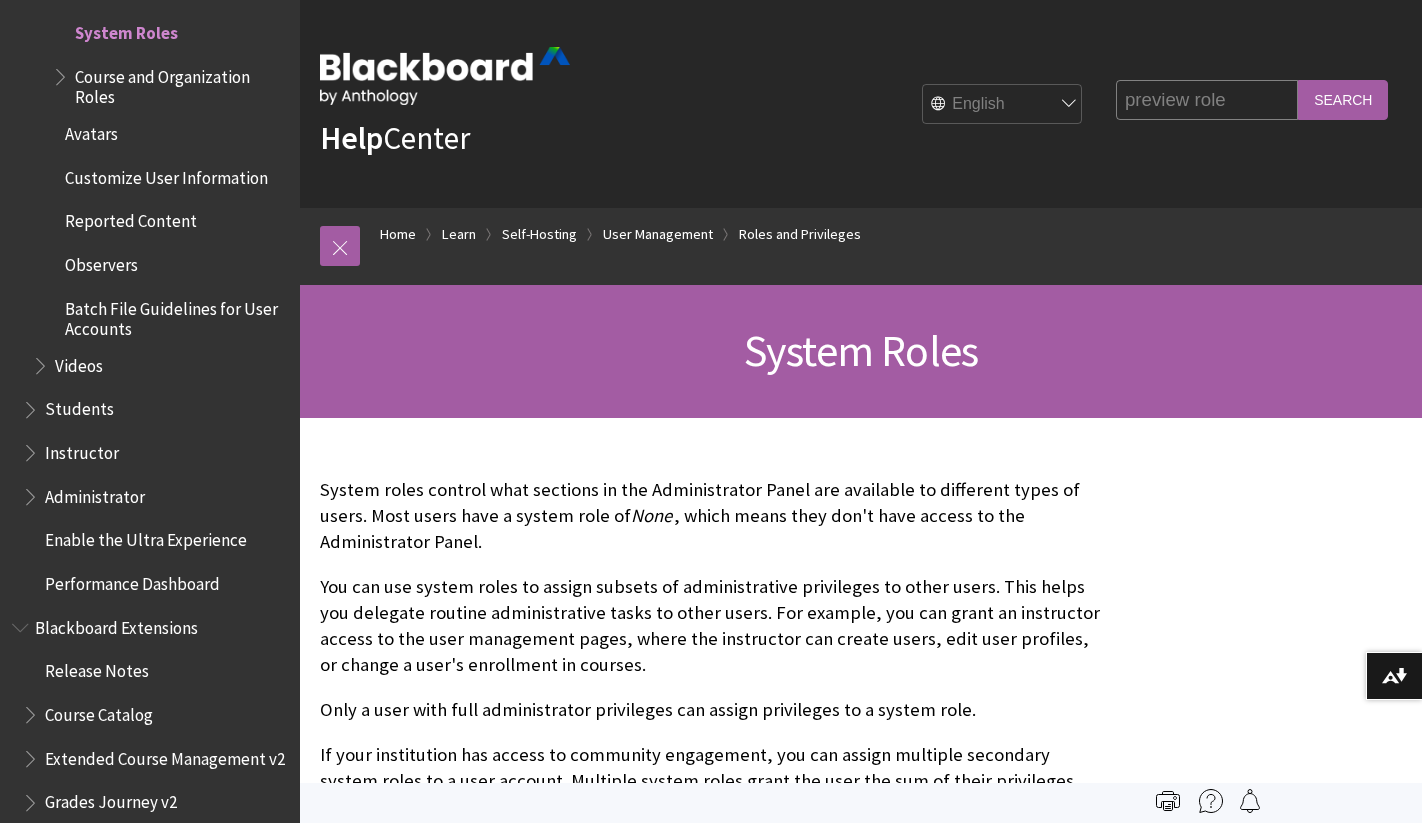 type on "preview role" 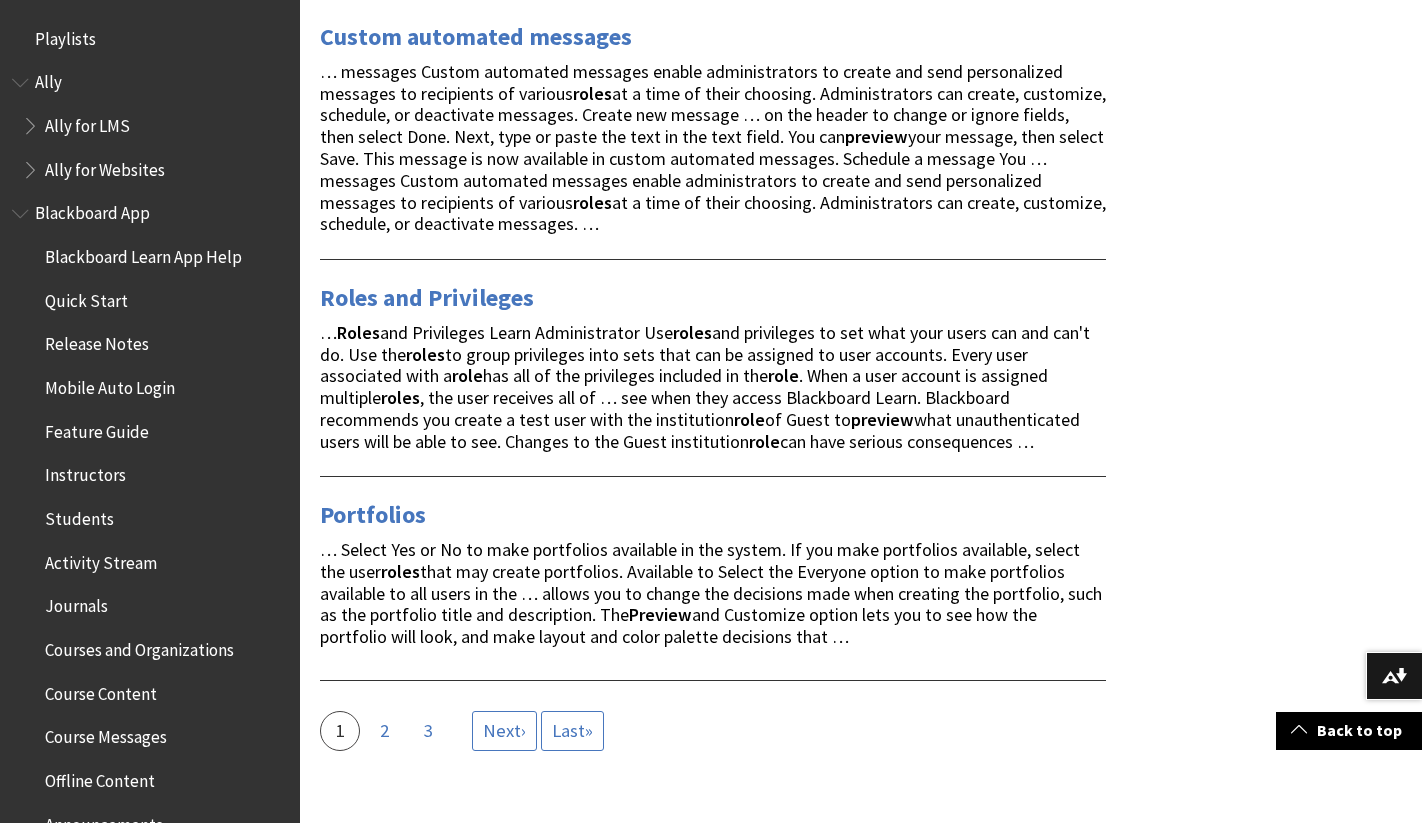 scroll, scrollTop: 3838, scrollLeft: 0, axis: vertical 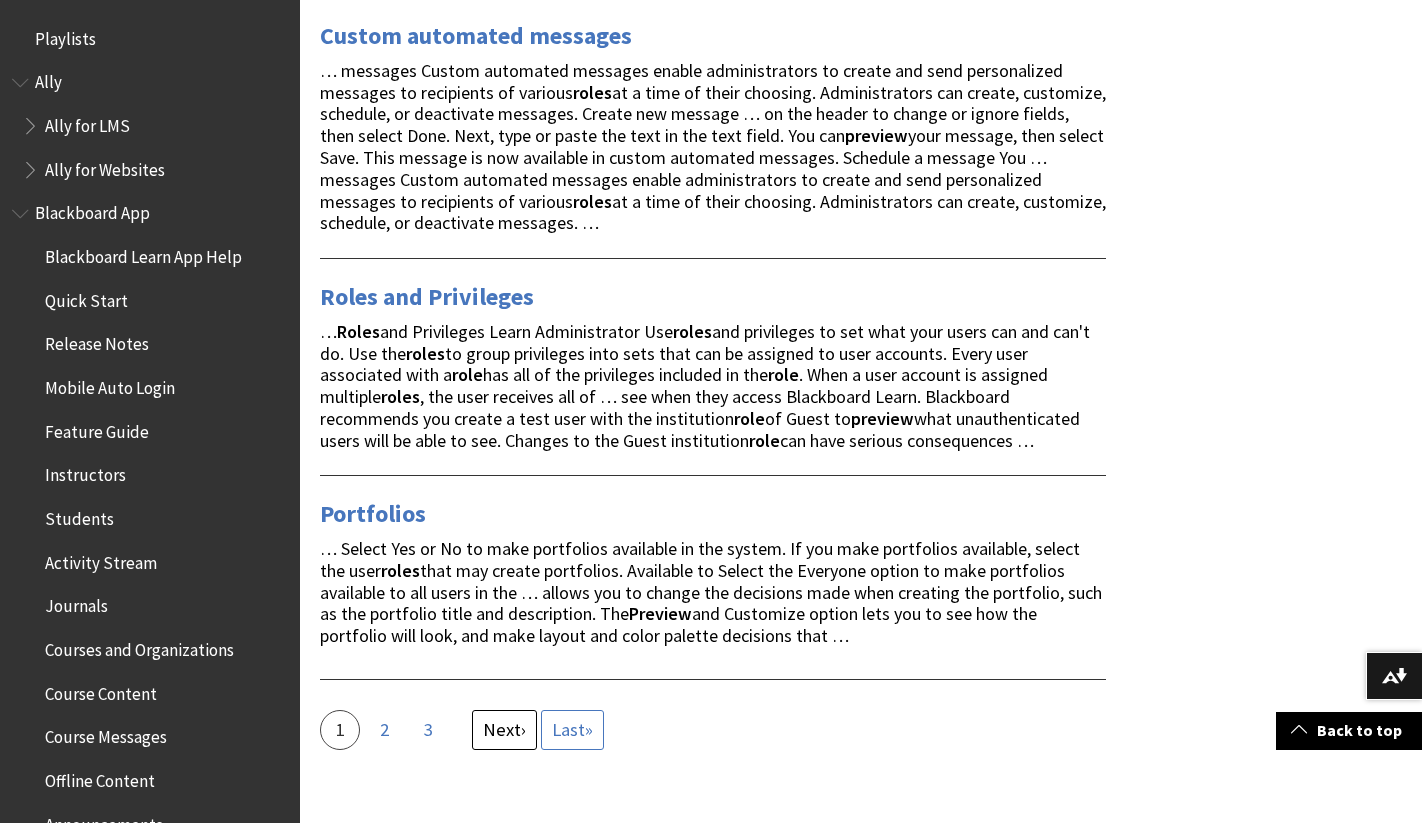 click on "Next" at bounding box center (502, 729) 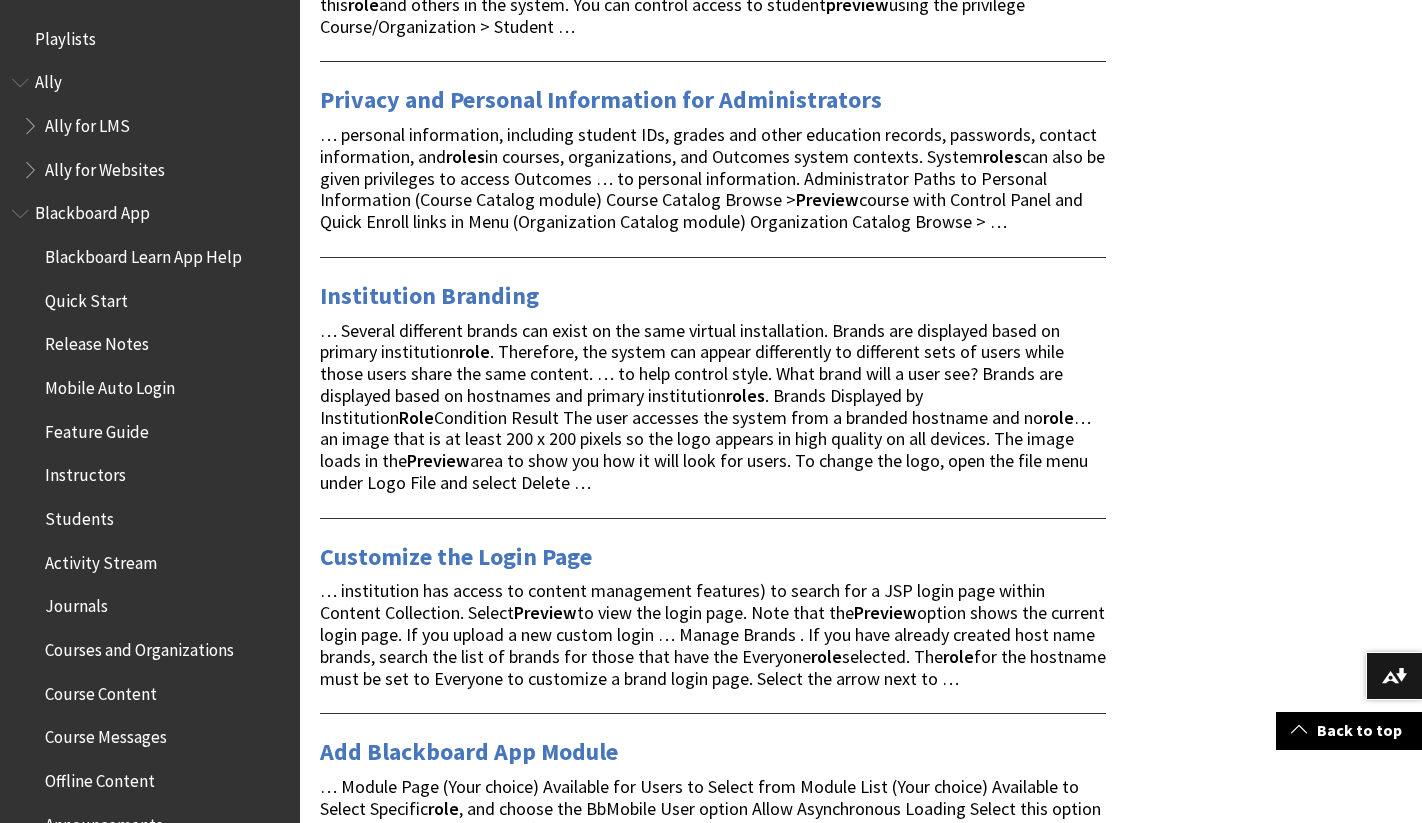 scroll, scrollTop: 0, scrollLeft: 0, axis: both 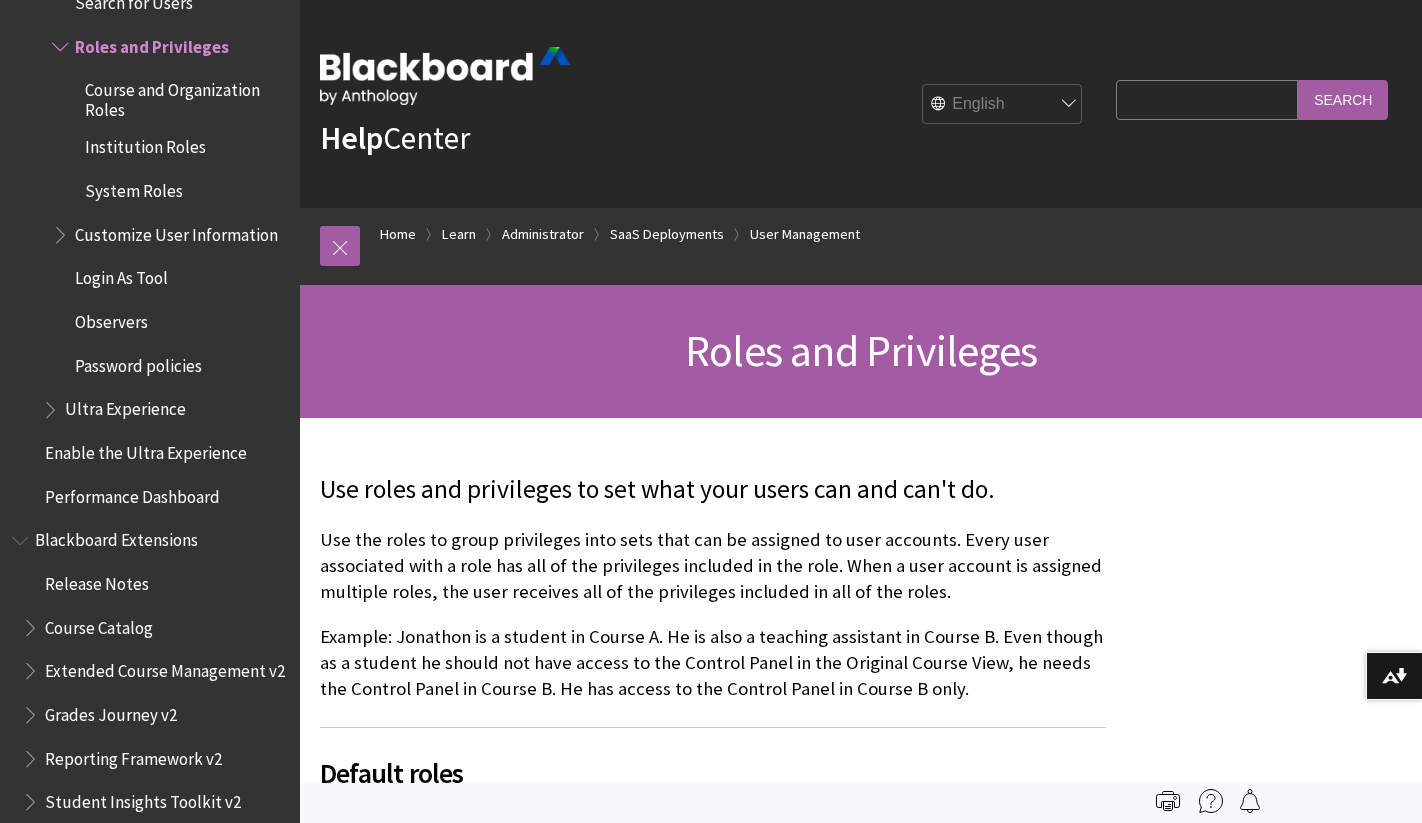 click on "Search Query" at bounding box center [1207, 99] 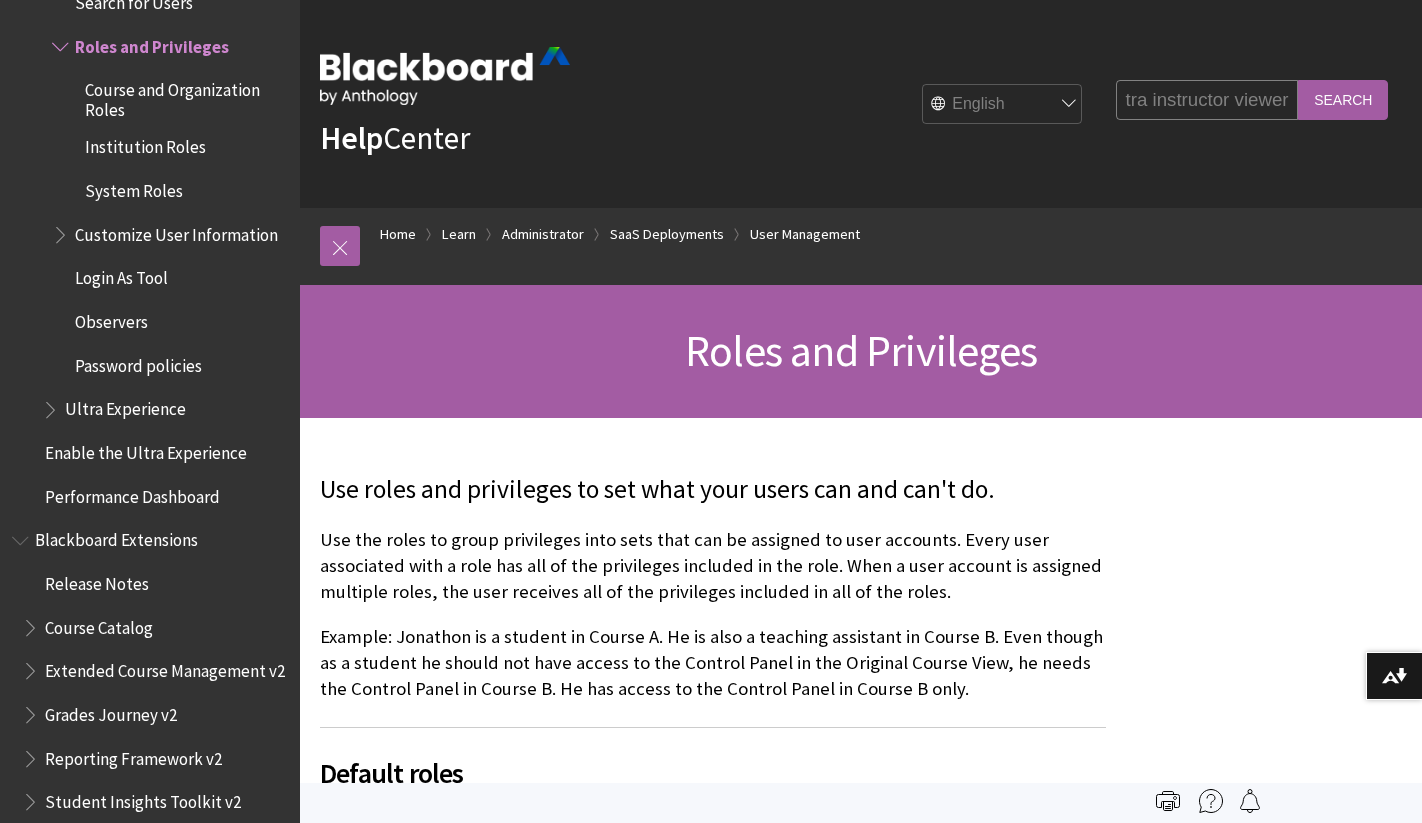scroll, scrollTop: 0, scrollLeft: 30, axis: horizontal 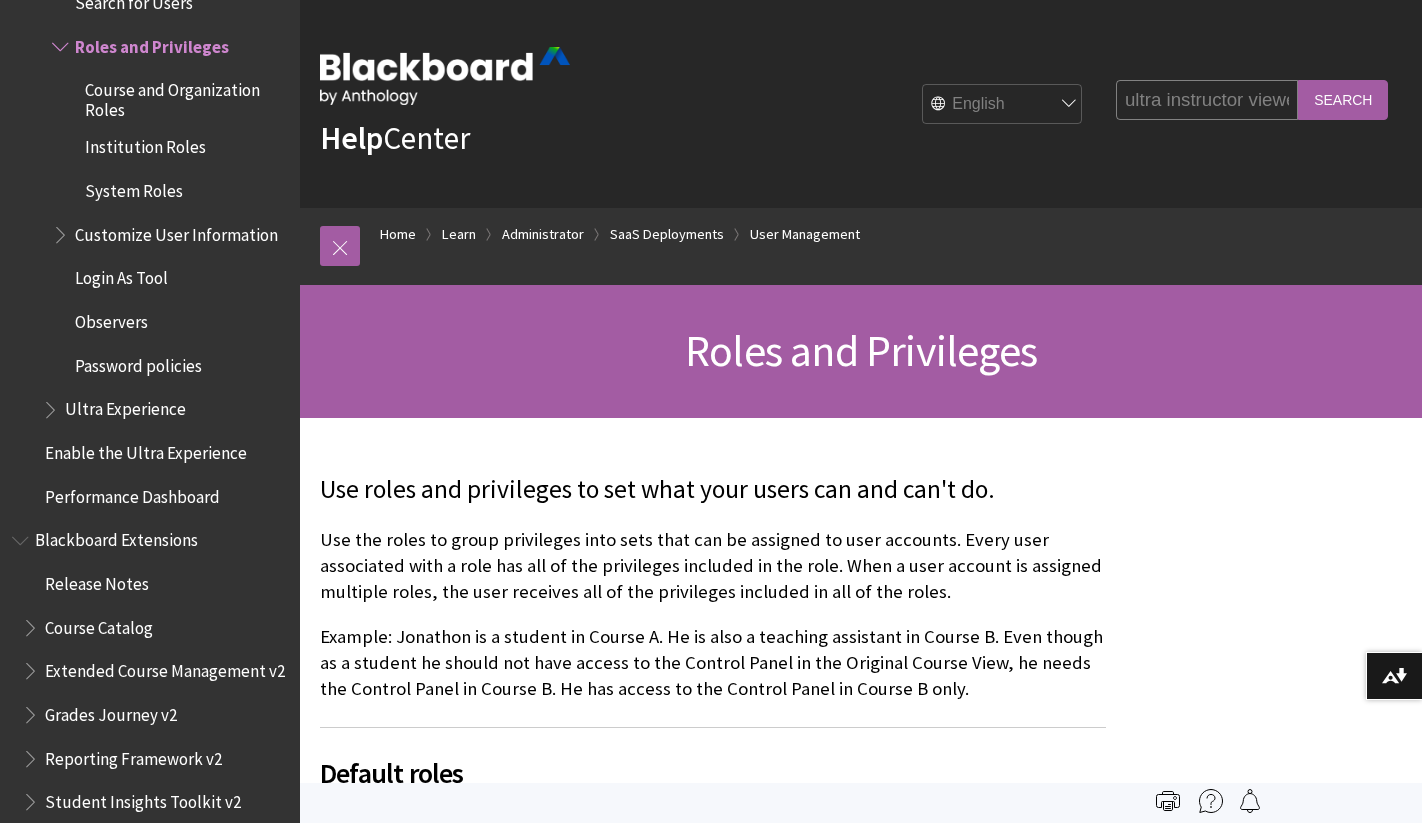 click on "Search" at bounding box center (1343, 99) 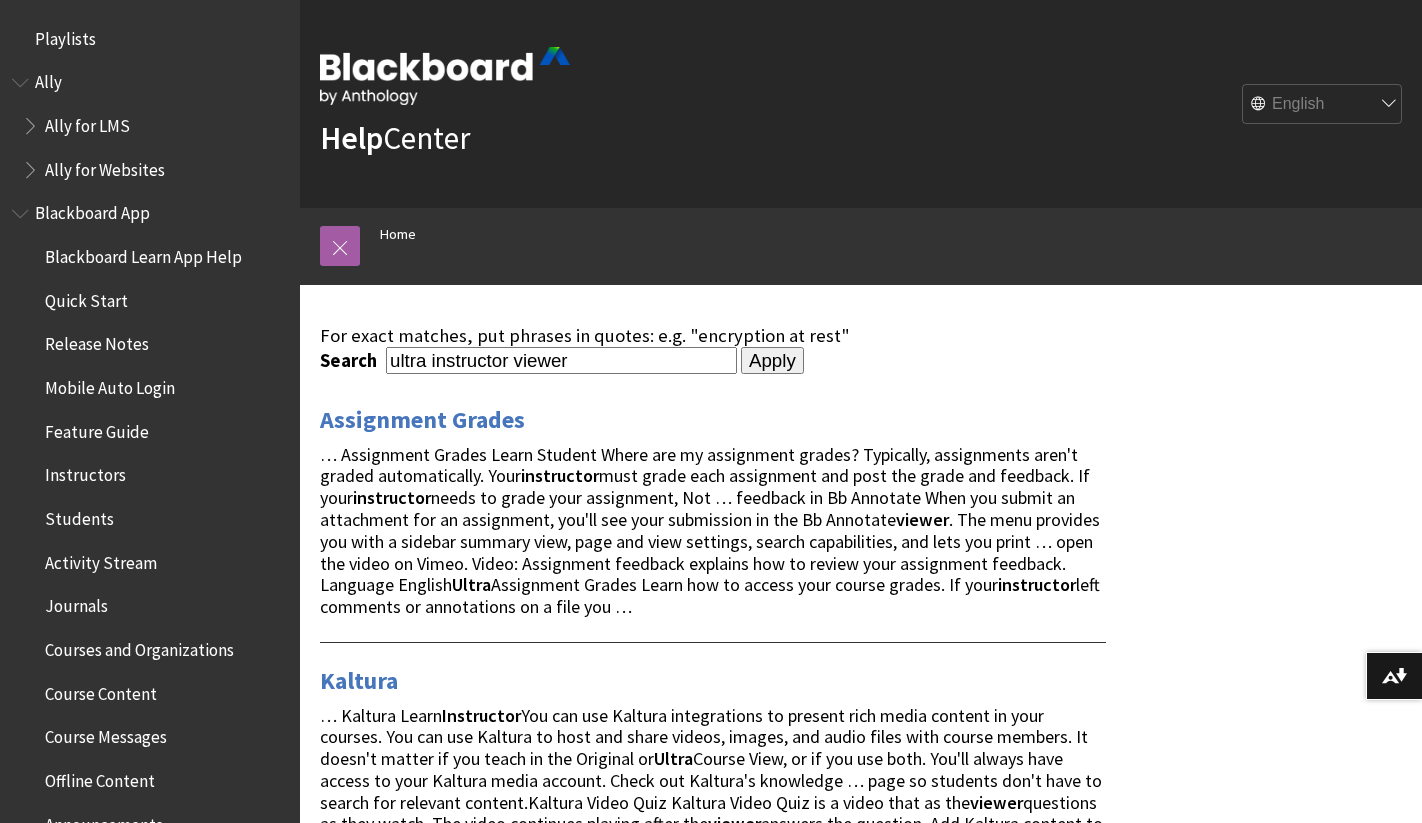 scroll, scrollTop: 0, scrollLeft: 0, axis: both 